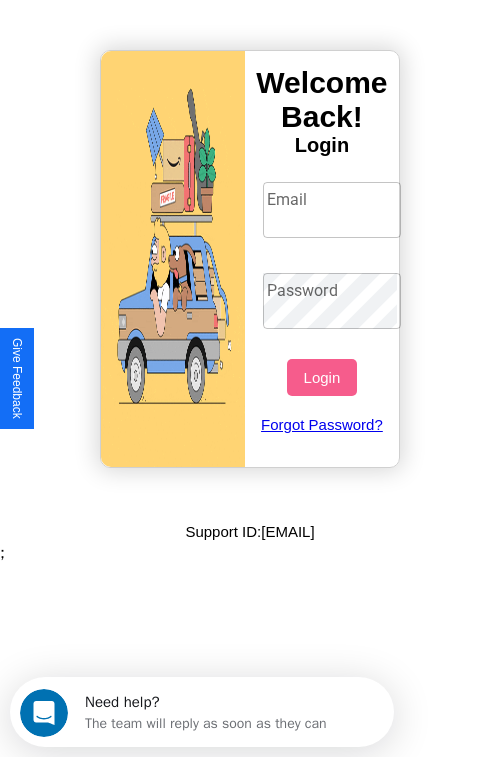 scroll, scrollTop: 0, scrollLeft: 0, axis: both 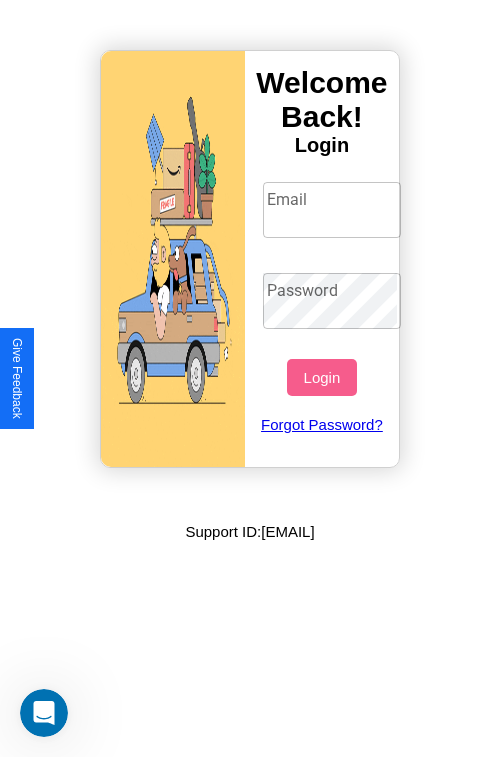 click on "Email" at bounding box center (332, 210) 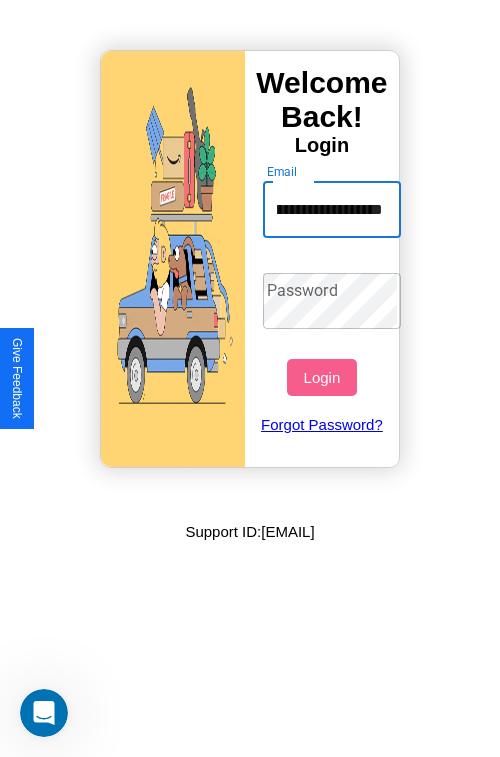 scroll, scrollTop: 0, scrollLeft: 83, axis: horizontal 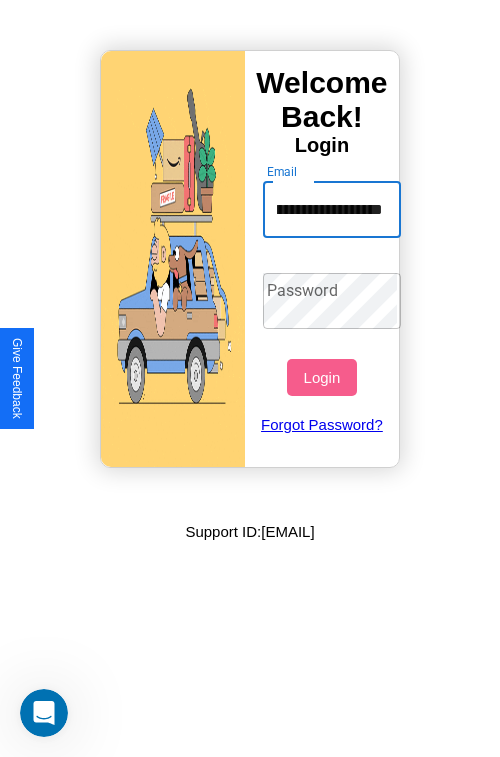 type on "**********" 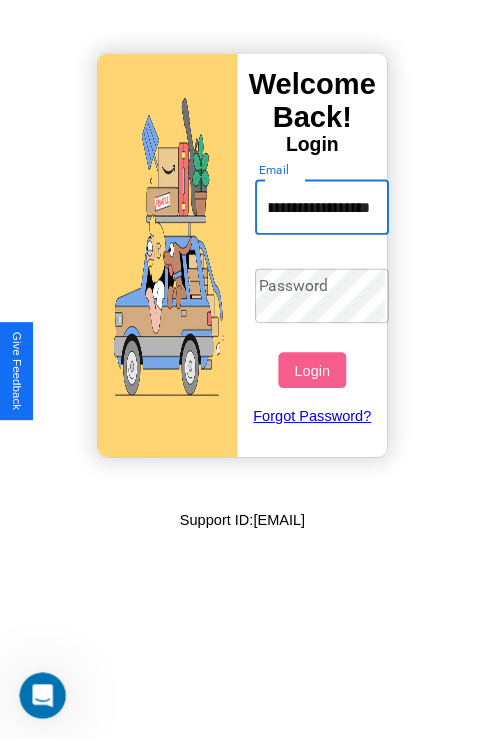 scroll, scrollTop: 0, scrollLeft: 0, axis: both 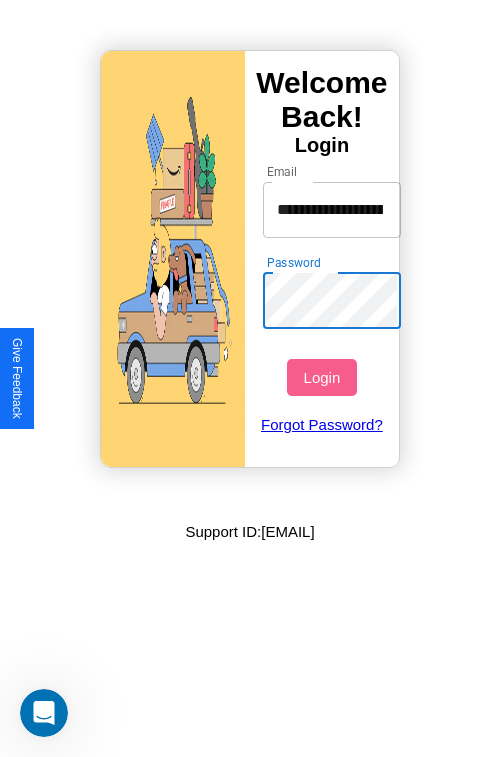 click on "Login" at bounding box center [321, 377] 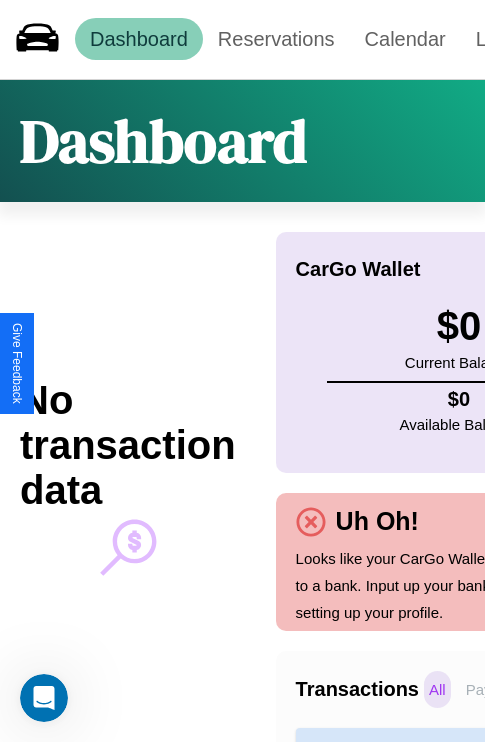 scroll, scrollTop: 0, scrollLeft: 0, axis: both 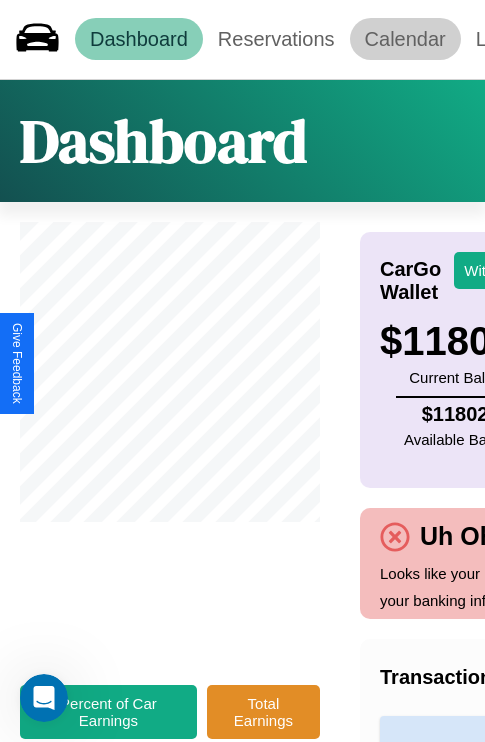 click on "Calendar" at bounding box center [405, 39] 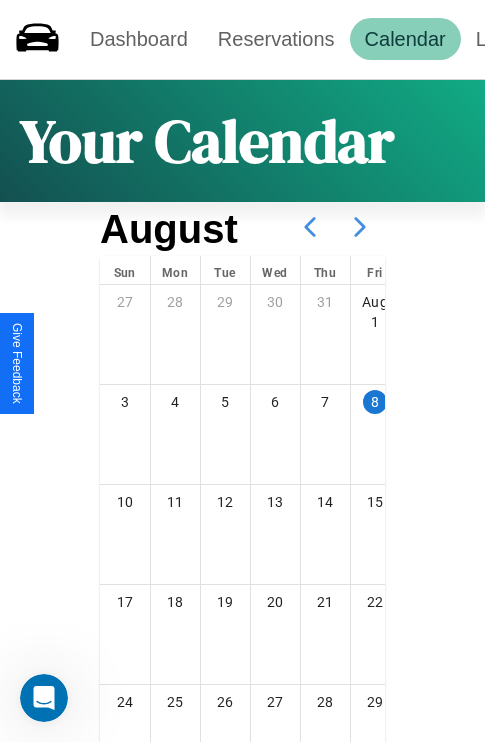 click 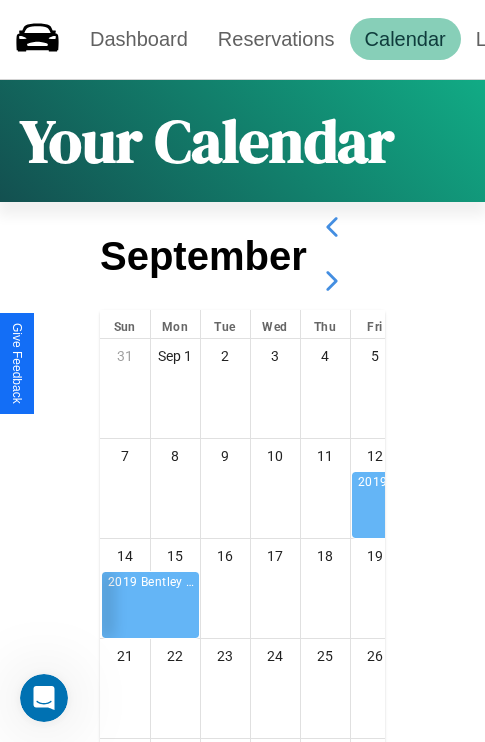 click 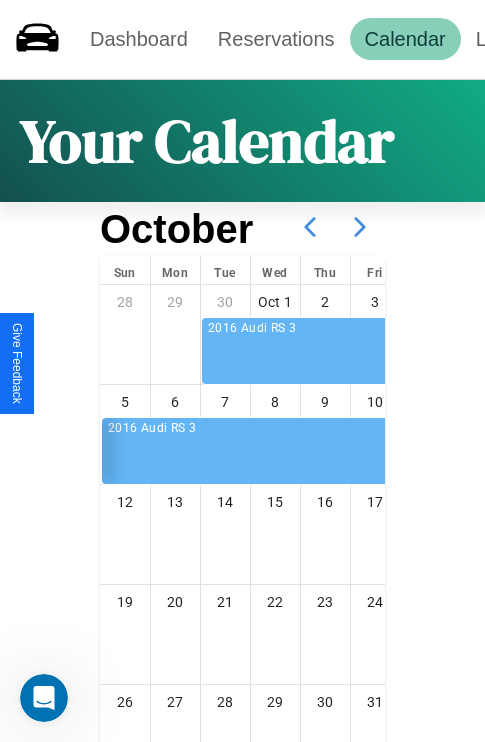 scroll, scrollTop: 242, scrollLeft: 0, axis: vertical 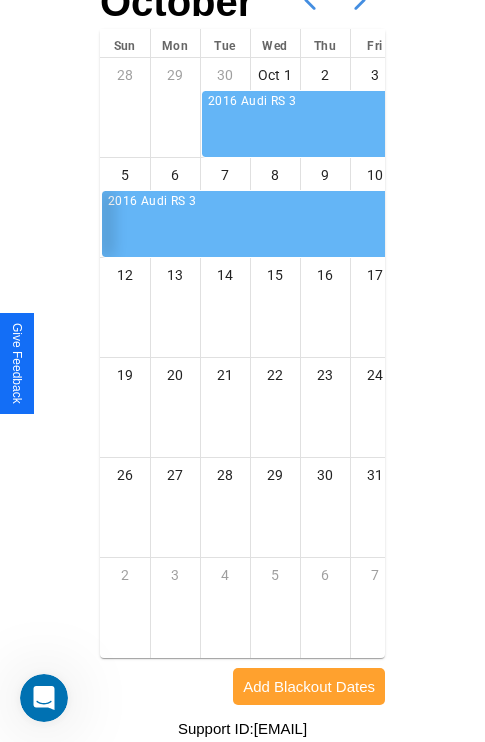 click on "Add Blackout Dates" at bounding box center [309, 686] 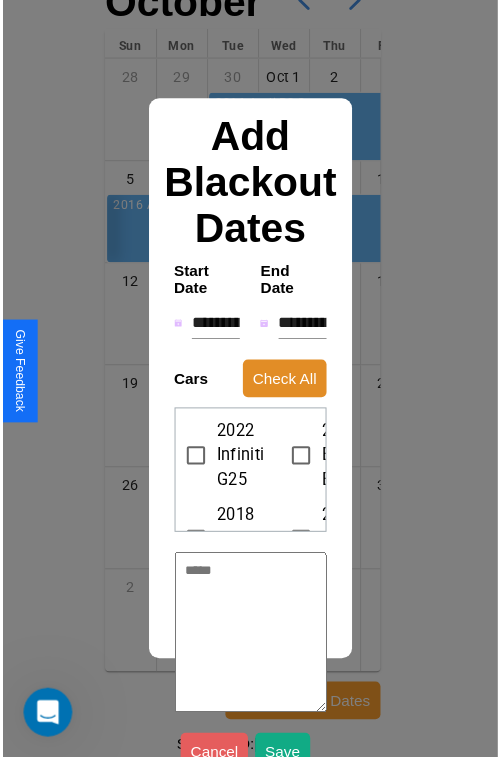 scroll, scrollTop: 227, scrollLeft: 0, axis: vertical 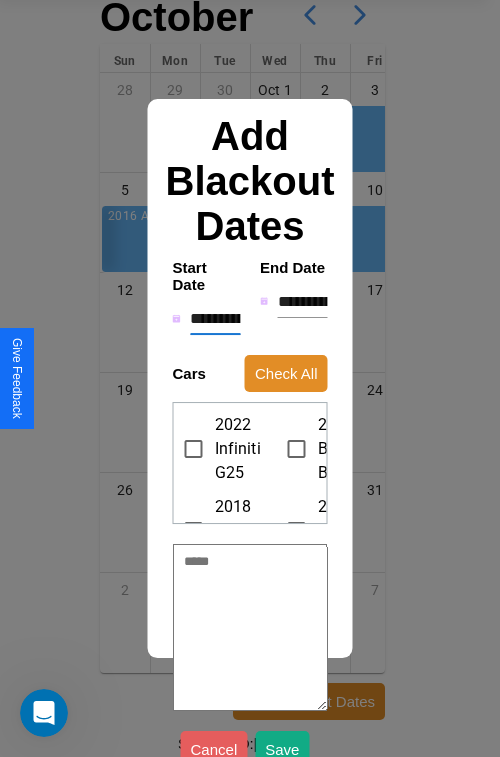 click on "**********" at bounding box center (215, 319) 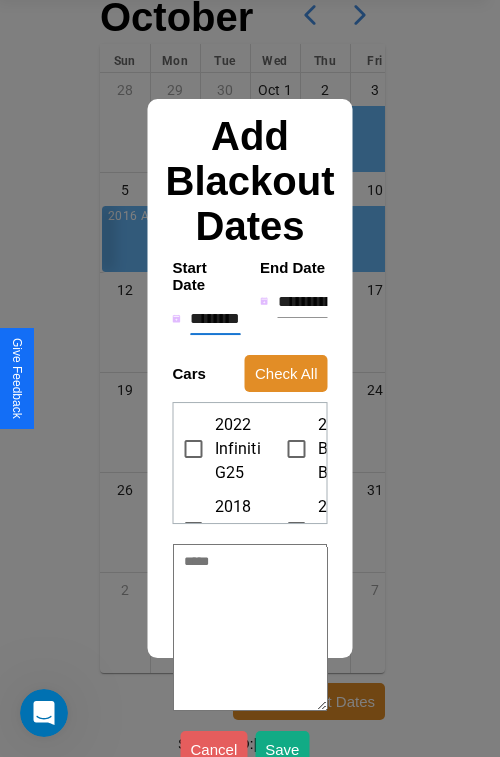type on "*" 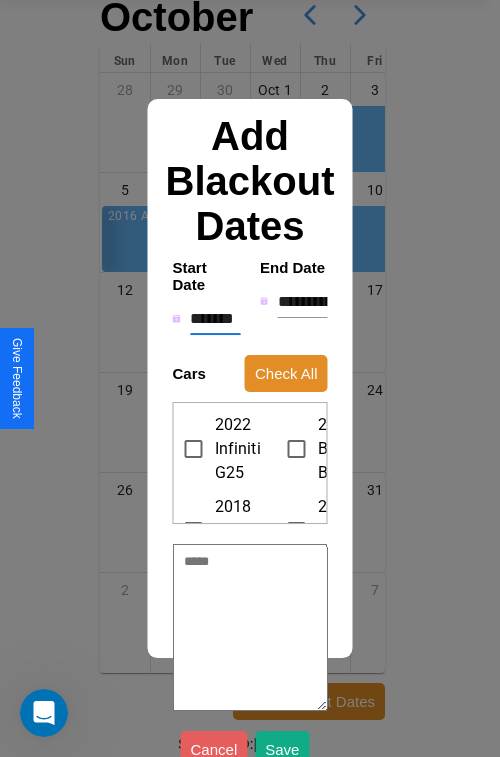 type on "*" 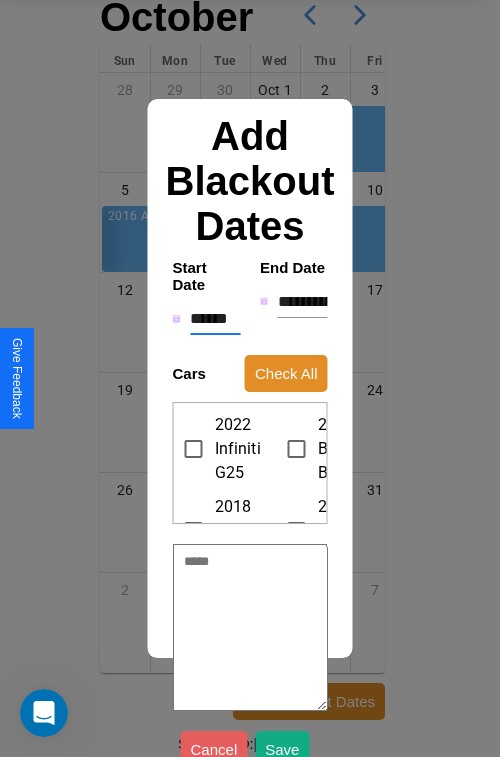 type on "*" 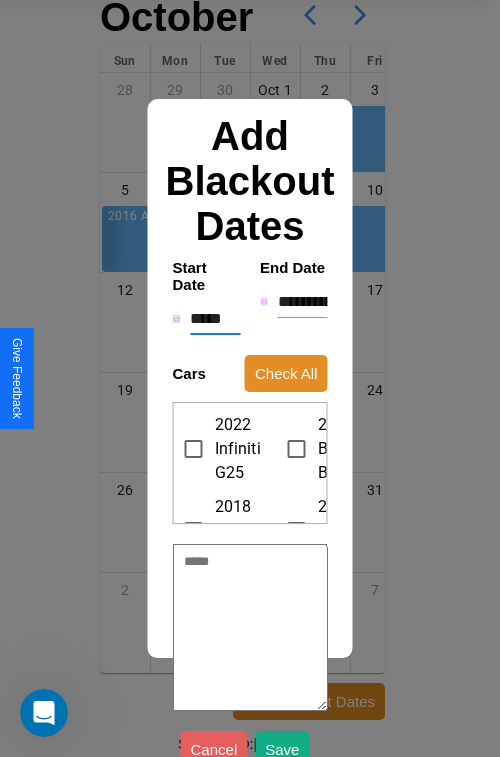 type on "*" 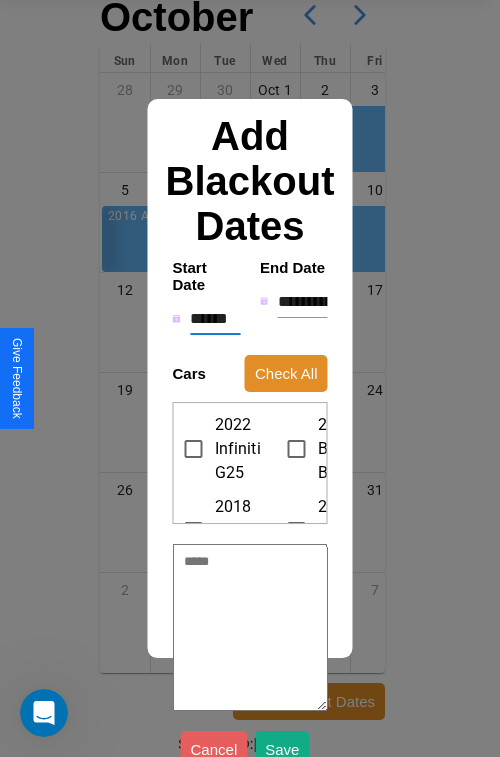 type on "*" 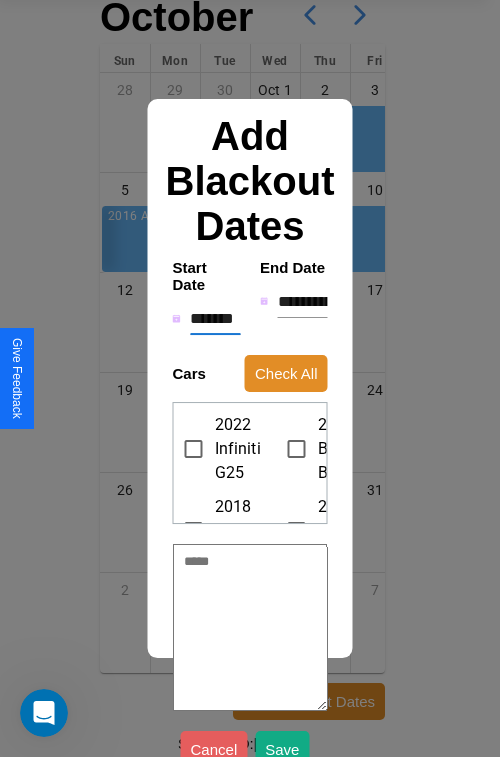 type on "*" 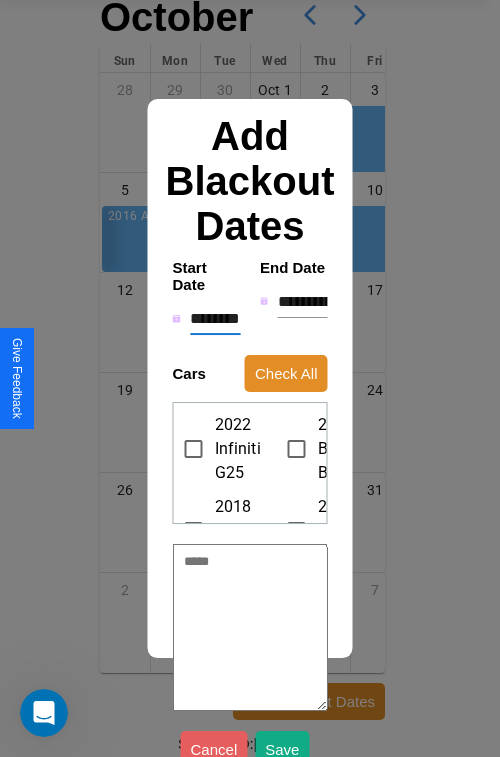 type on "*" 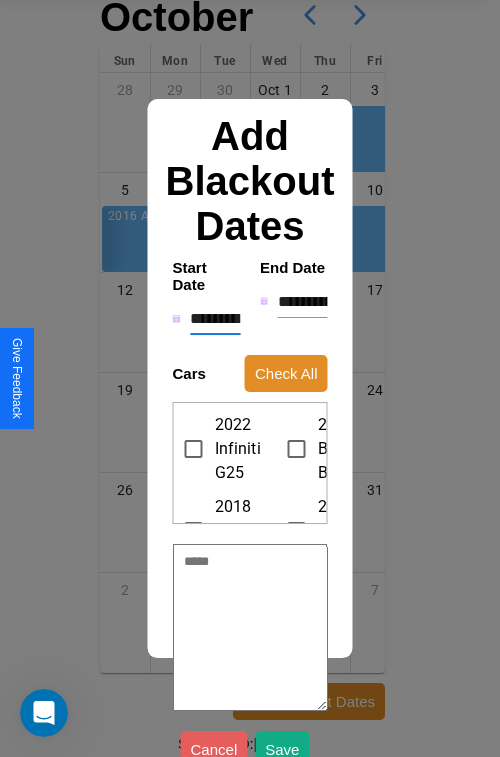 type on "*" 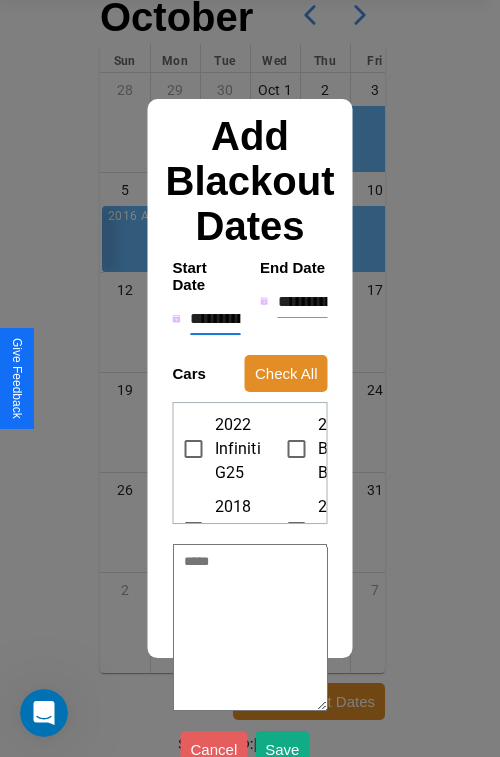 type on "*" 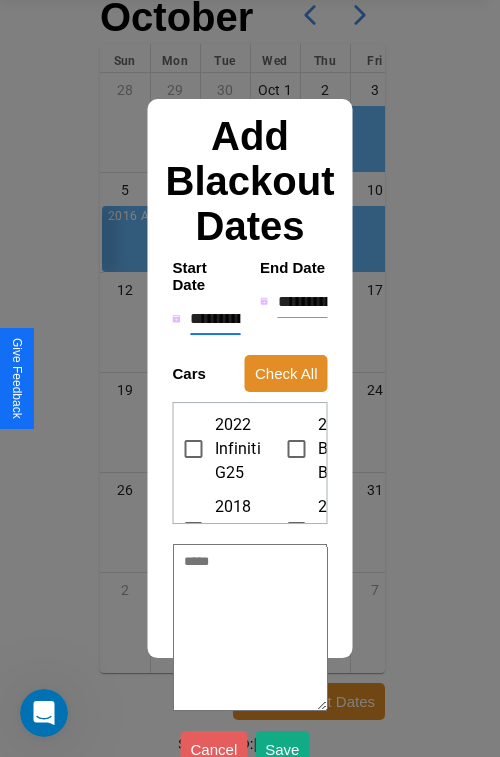type on "*" 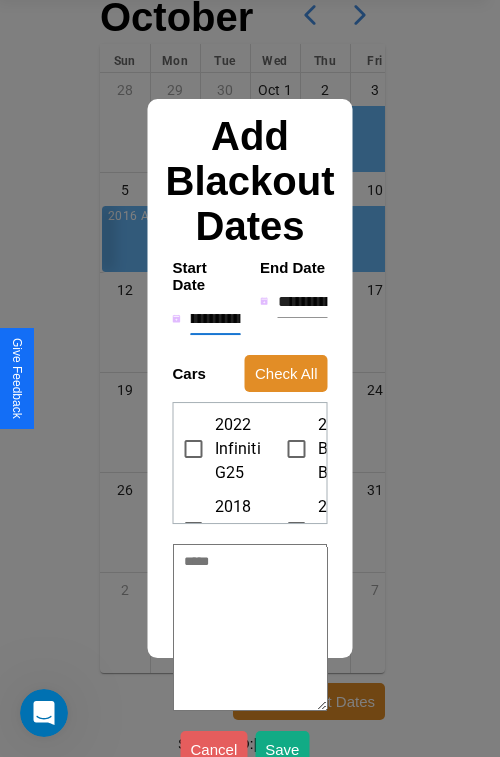 type on "**********" 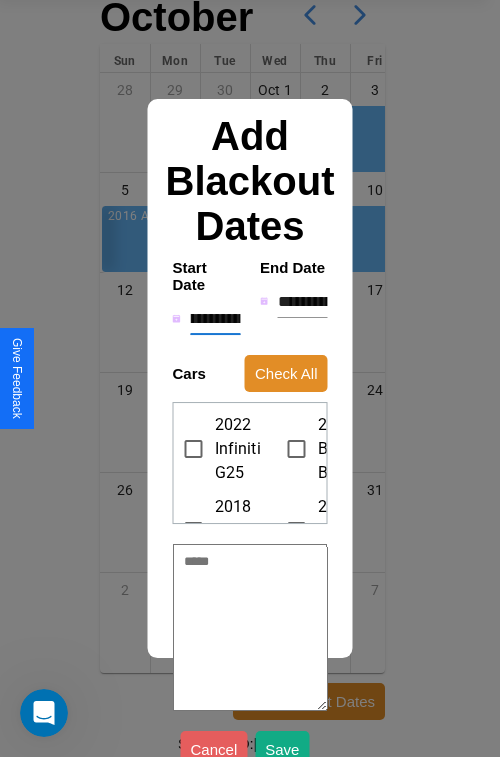 type on "*" 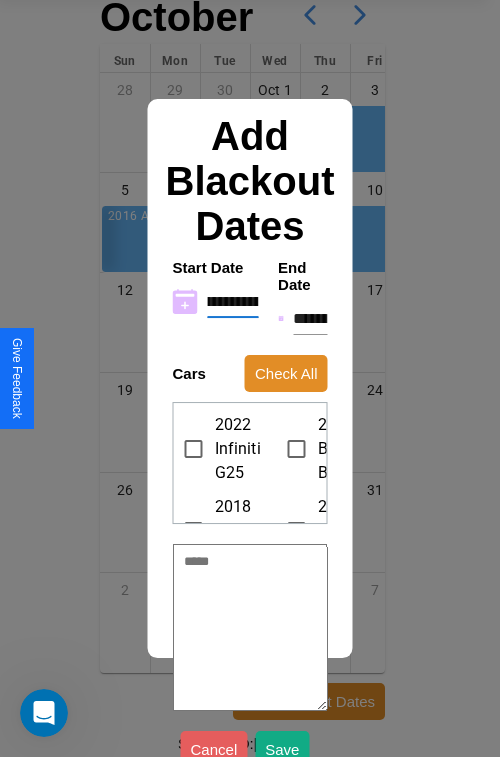 type on "**********" 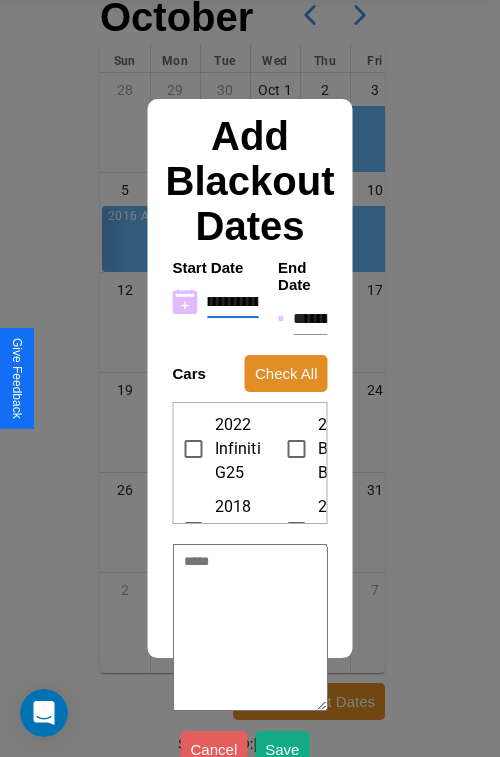 type on "*" 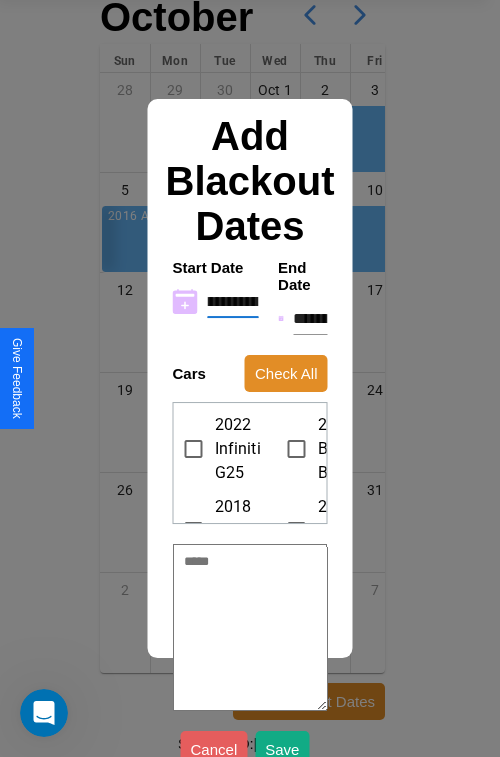 type on "**********" 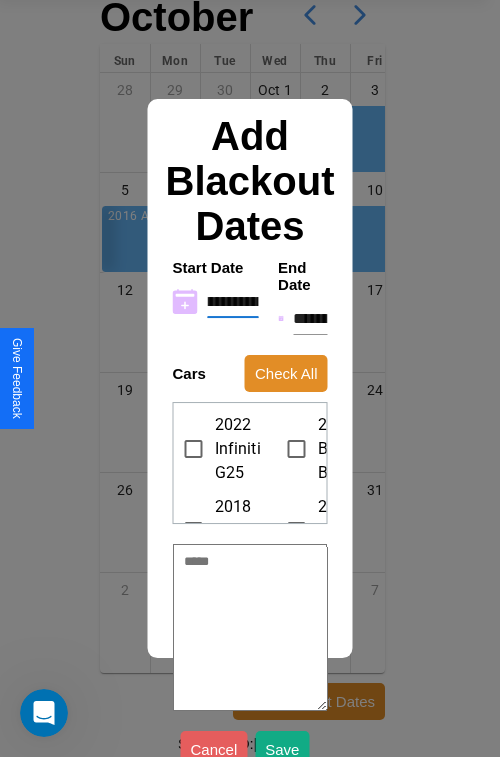type on "*" 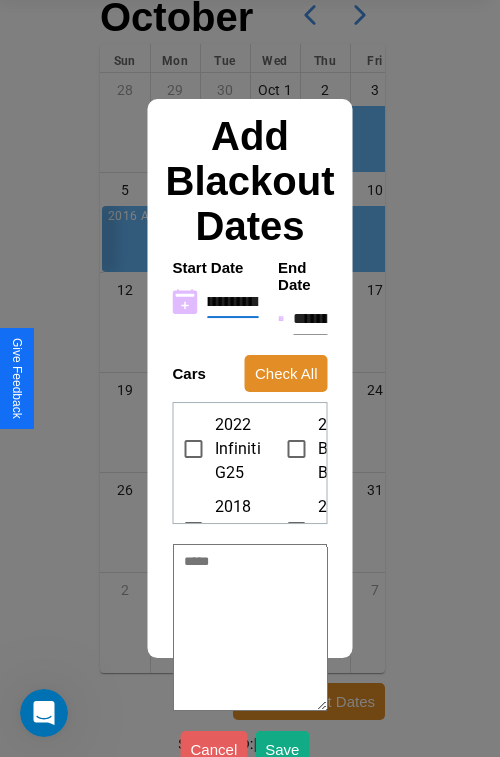 type on "**********" 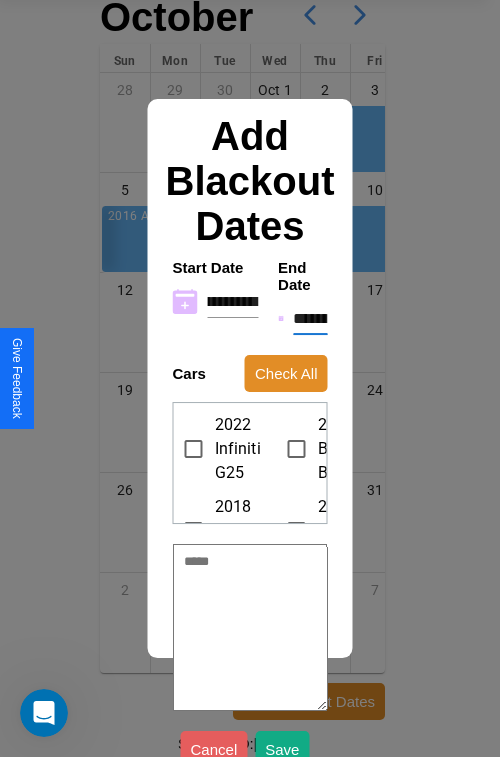 scroll, scrollTop: 0, scrollLeft: 0, axis: both 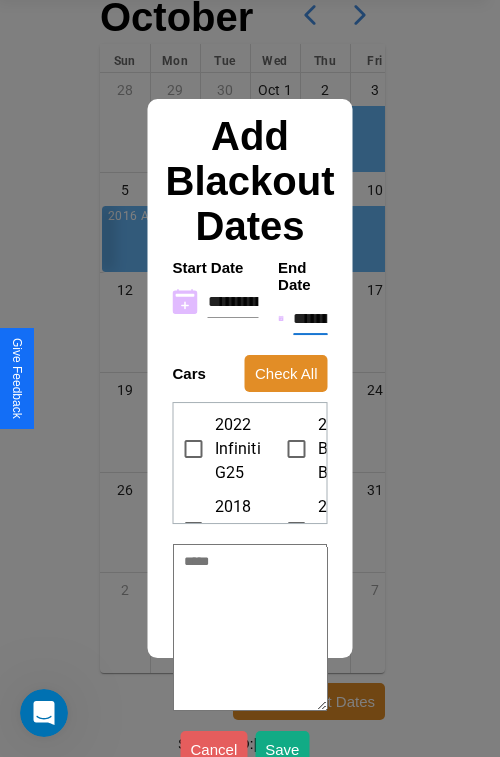 click on "**********" at bounding box center [310, 319] 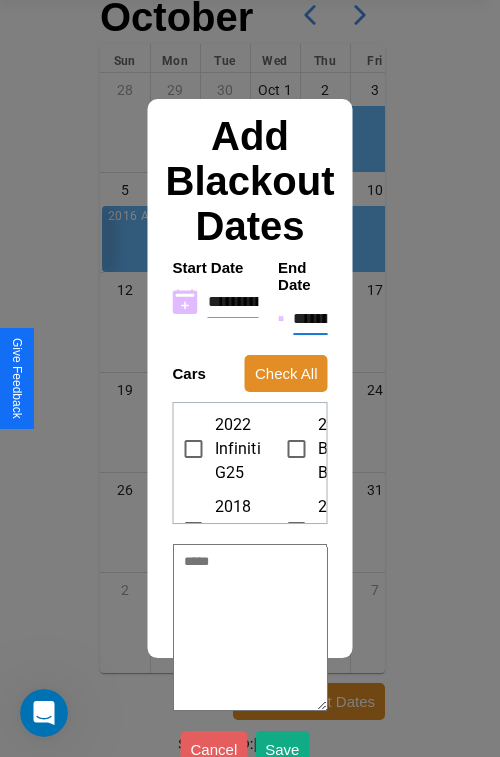 type on "*" 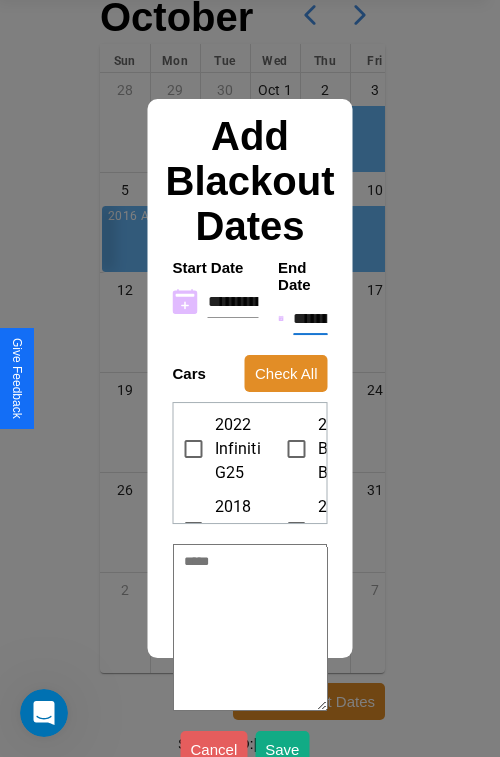 type on "*" 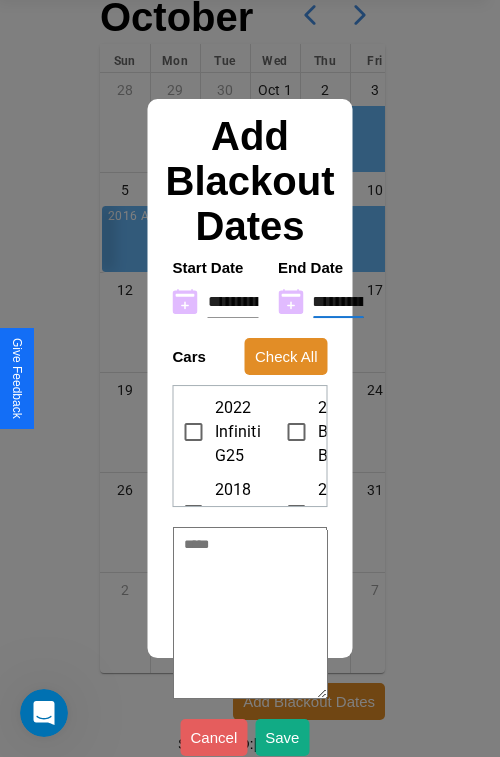 type on "**********" 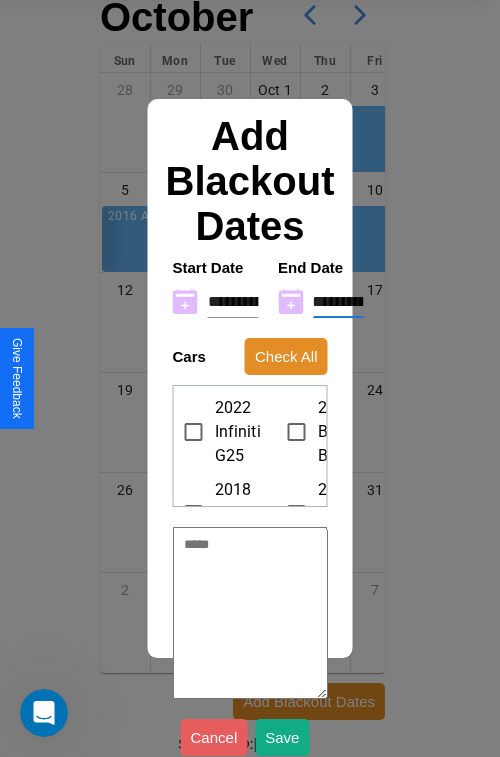 type on "*" 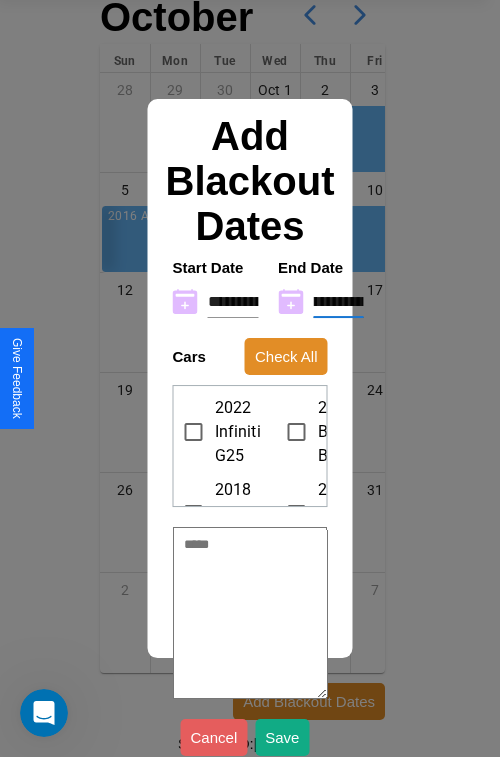 type on "**********" 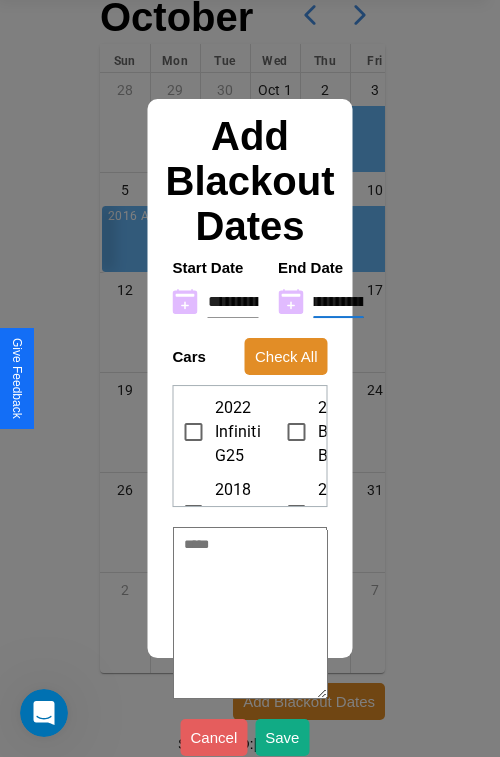 type on "**********" 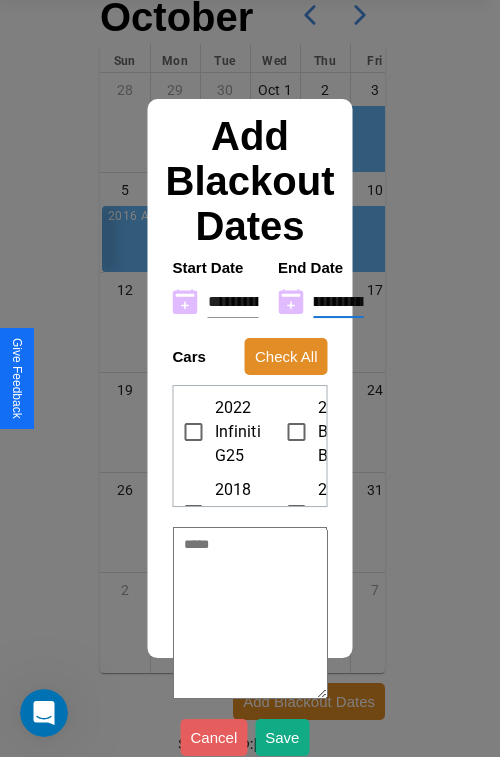 type on "**********" 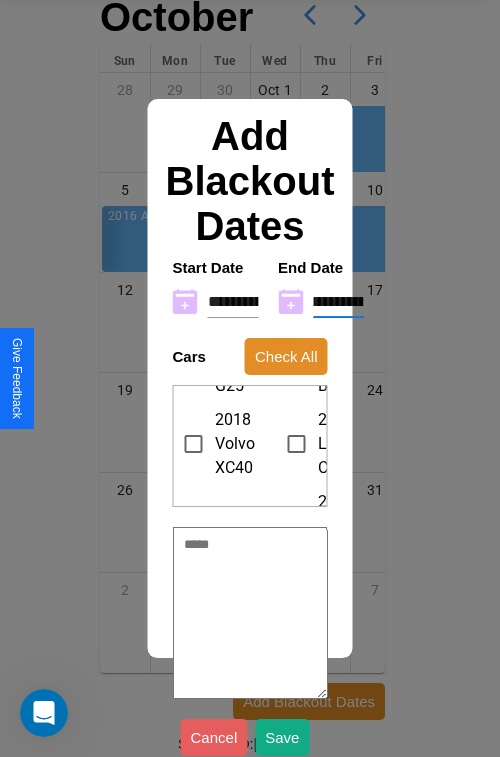 scroll, scrollTop: 76, scrollLeft: 0, axis: vertical 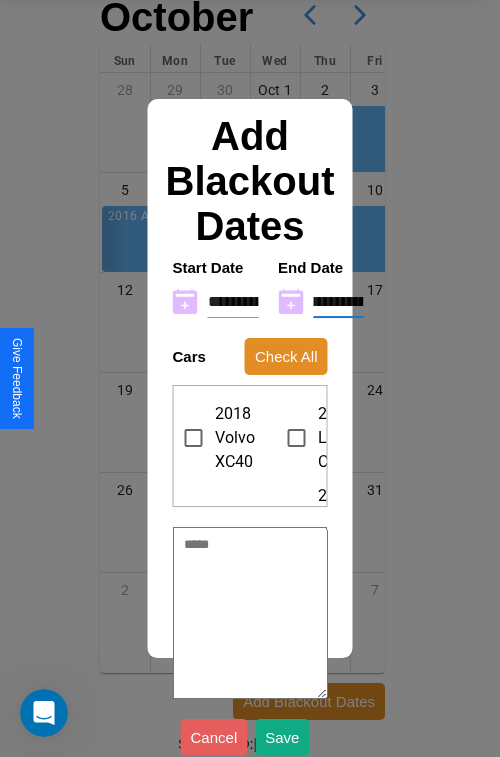 type on "**********" 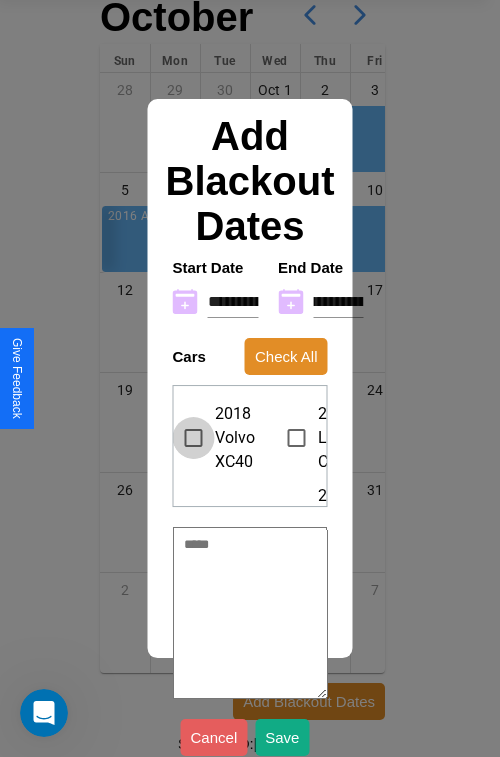 scroll, scrollTop: 0, scrollLeft: 0, axis: both 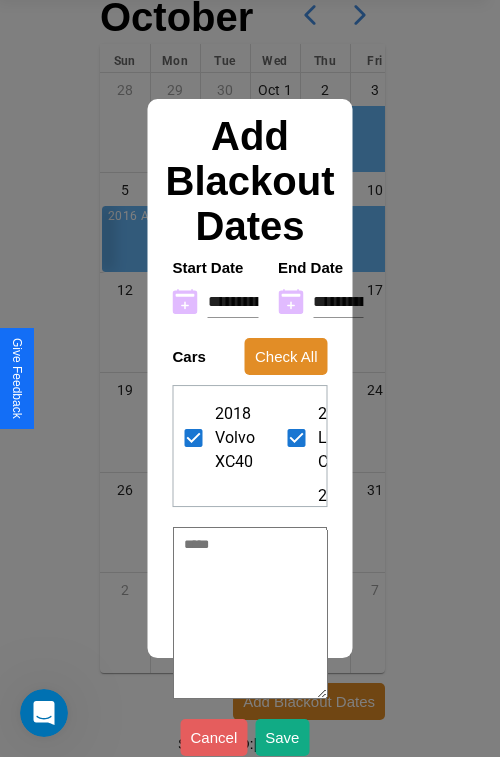 type on "*" 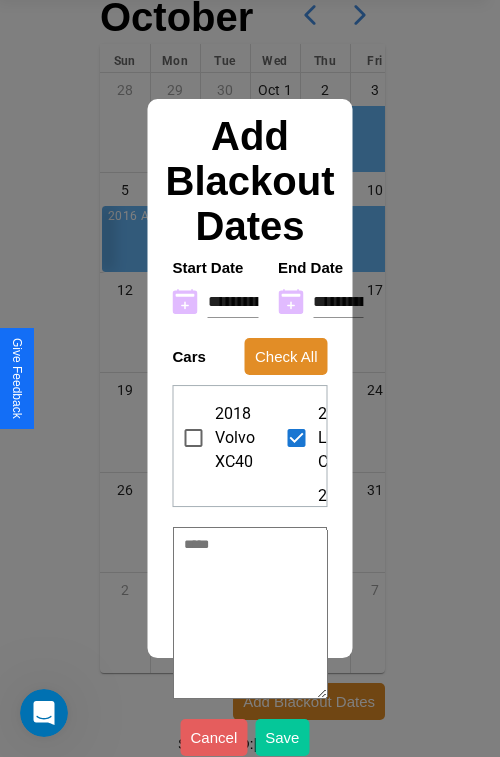 click on "Save" at bounding box center [282, 737] 